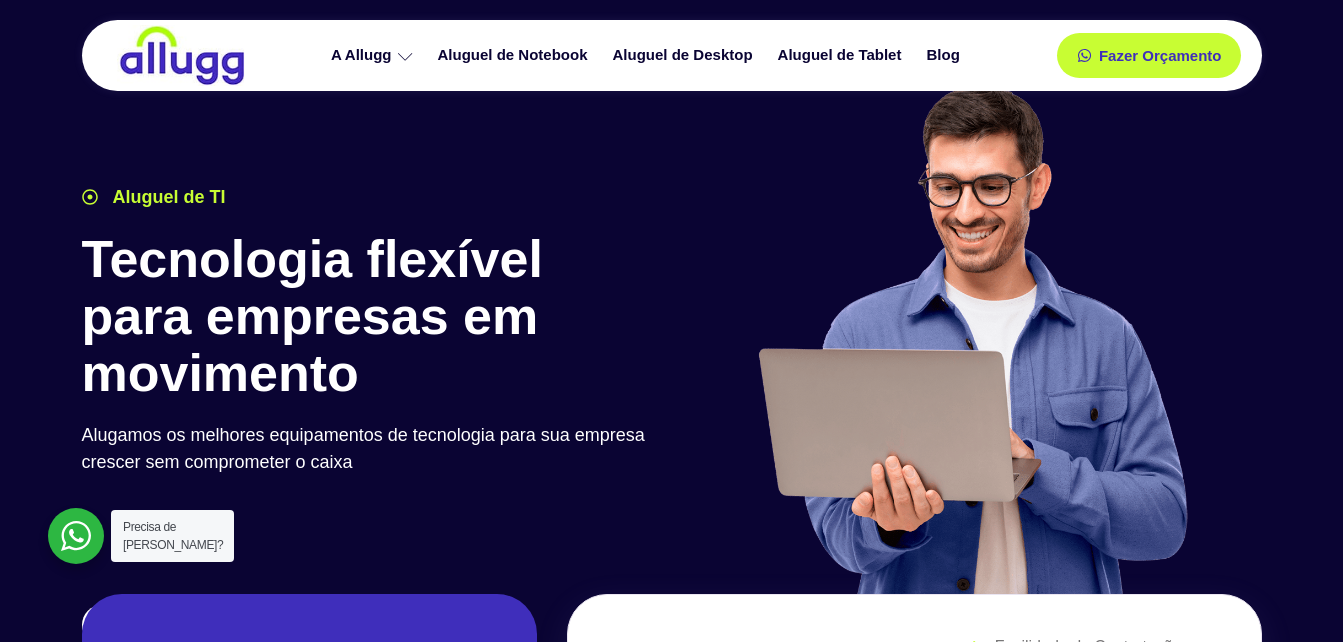 scroll, scrollTop: 0, scrollLeft: 0, axis: both 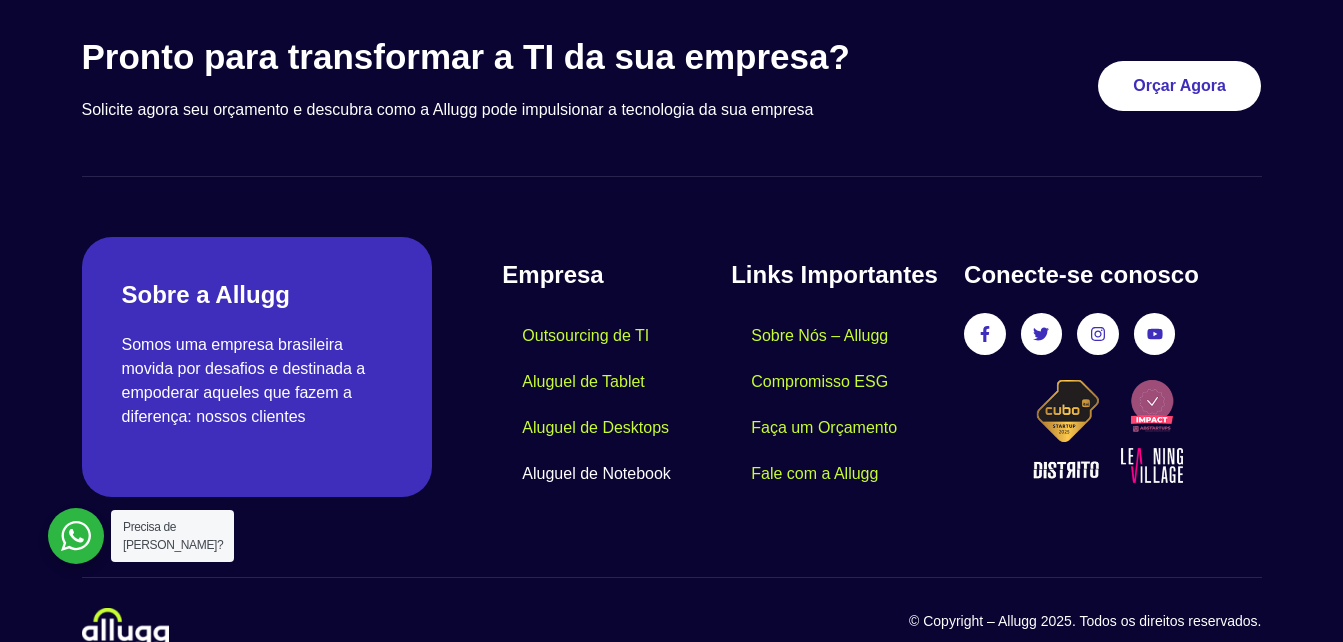 click on "Aluguel de Notebook" 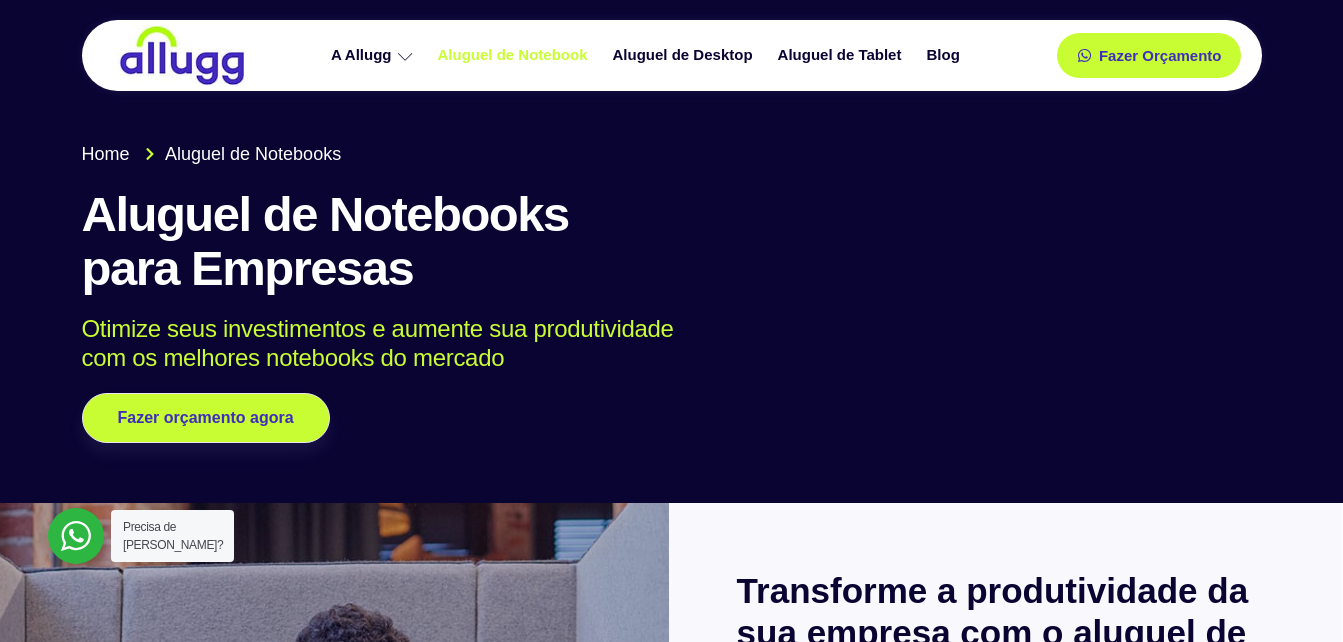 scroll, scrollTop: 0, scrollLeft: 0, axis: both 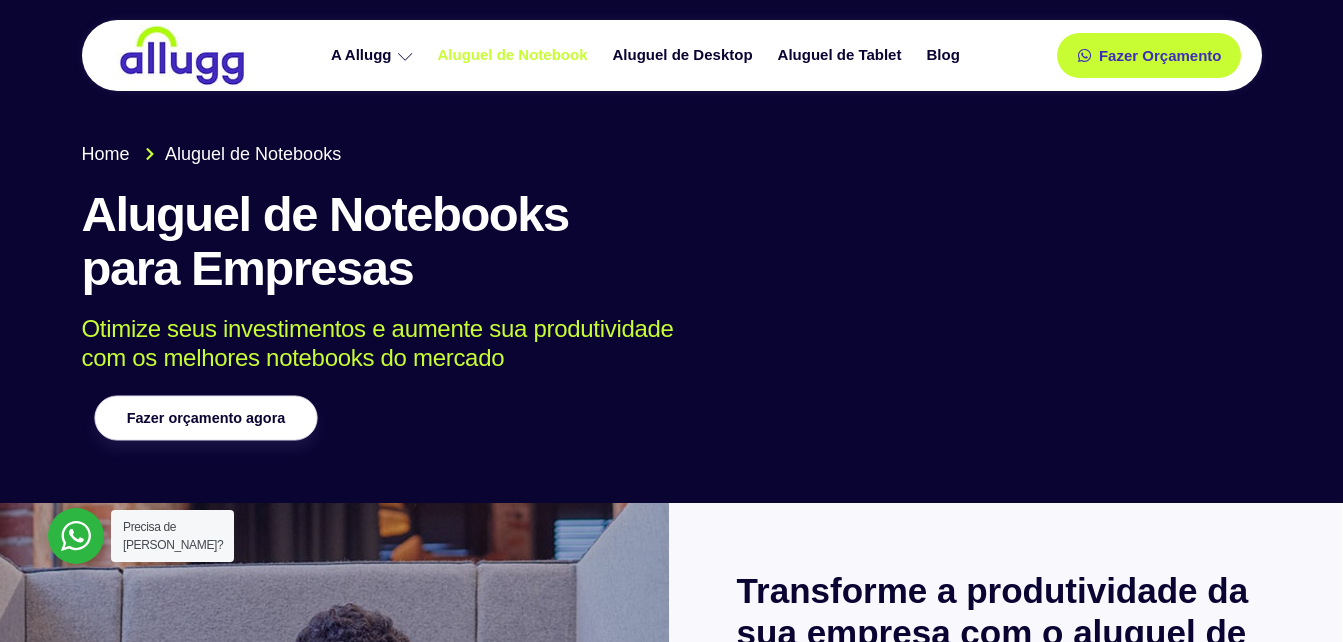 click on "Fazer orçamento agora" at bounding box center [205, 418] 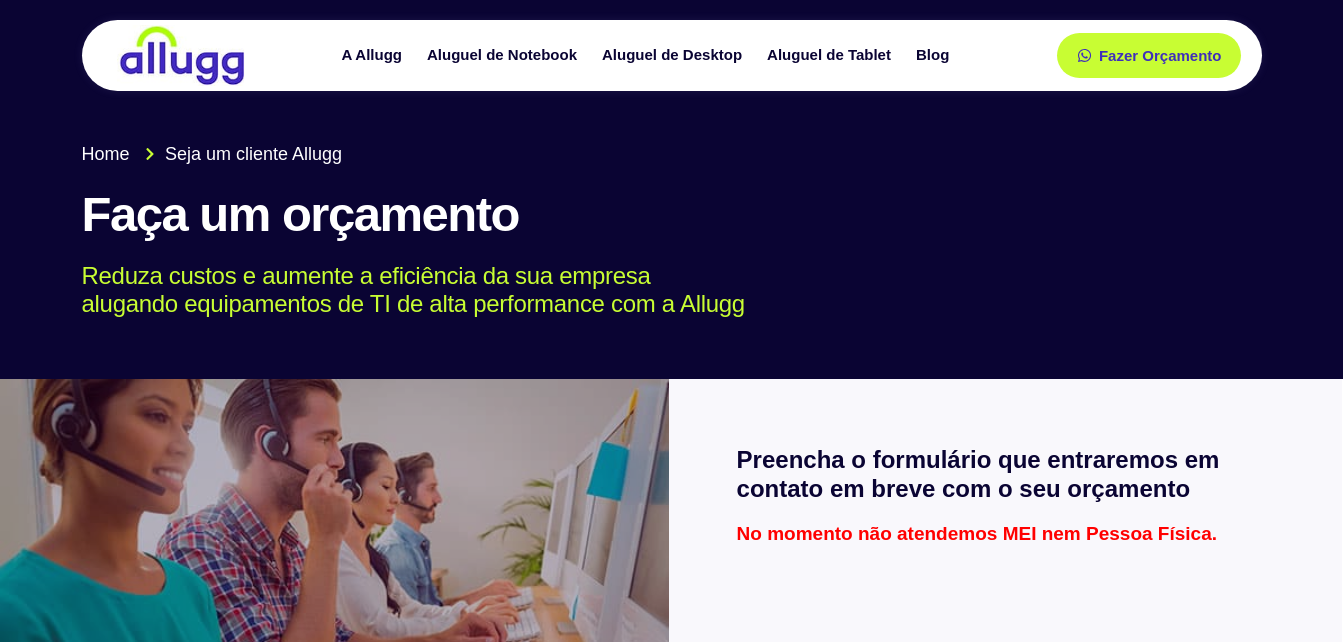 scroll, scrollTop: 149, scrollLeft: 0, axis: vertical 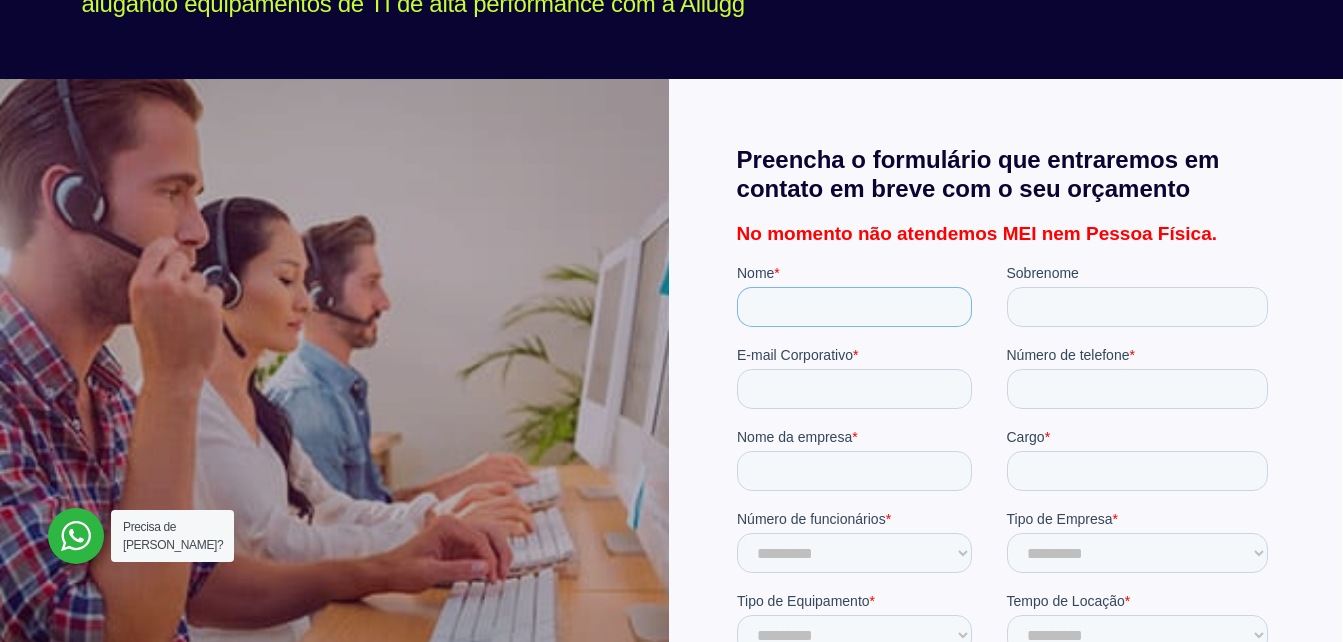 click on "Nome *" at bounding box center (853, 307) 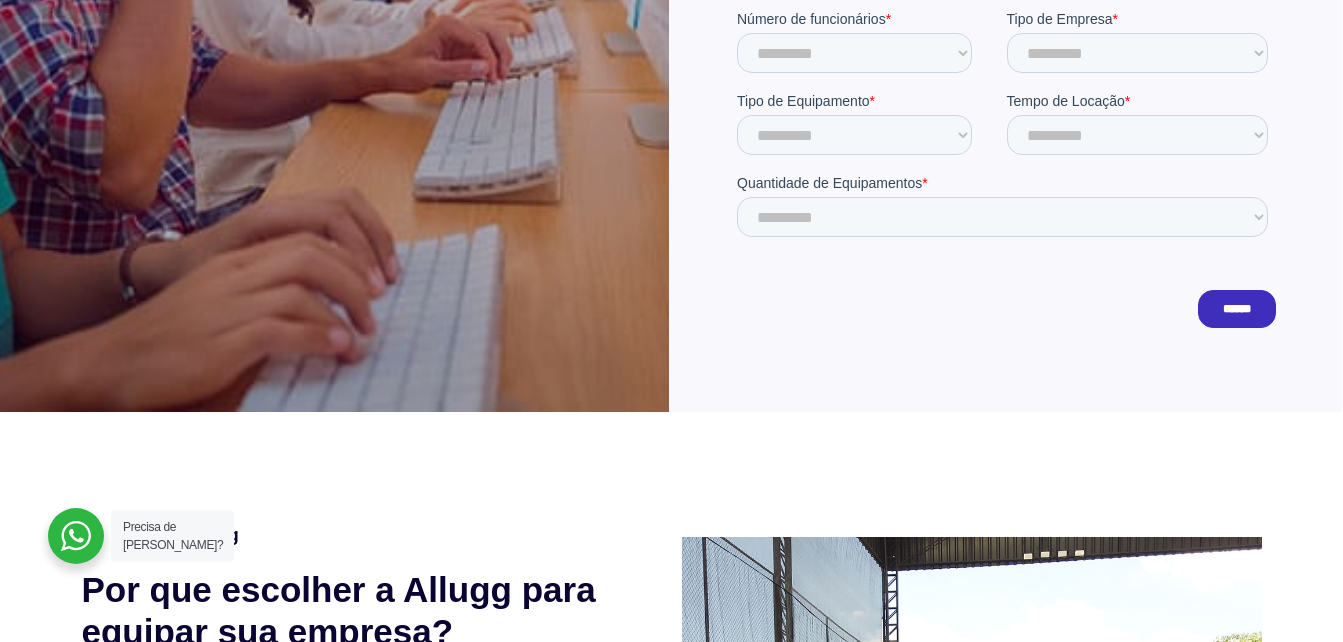 scroll, scrollTop: 1300, scrollLeft: 0, axis: vertical 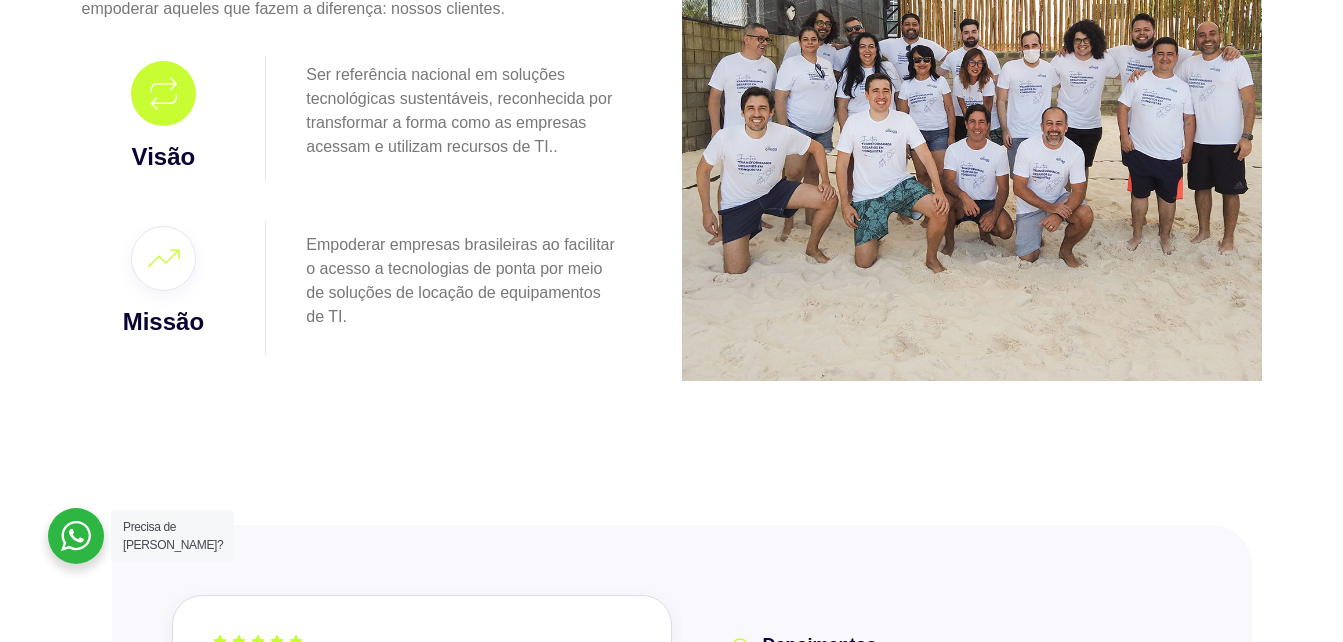 click on "Empoderar empresas brasileiras ao facilitar o acesso a tecnologias de ponta por meio de soluções de locação de equipamentos de TI." at bounding box center [463, 288] 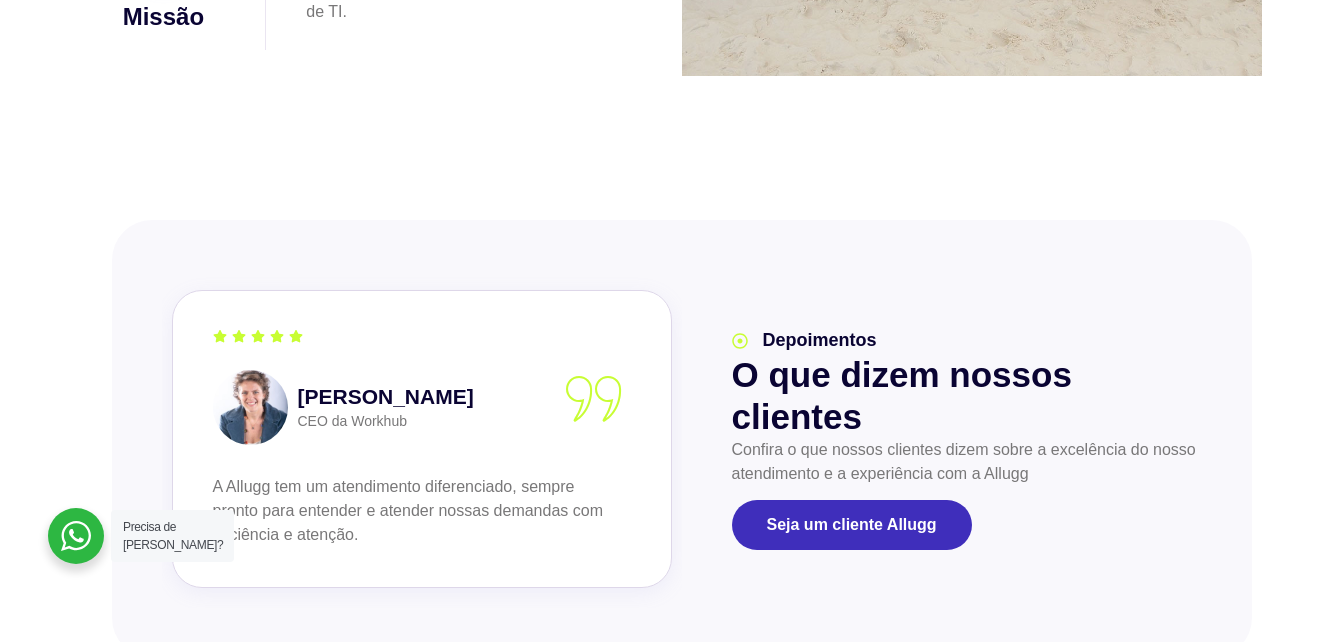 scroll, scrollTop: 2023, scrollLeft: 0, axis: vertical 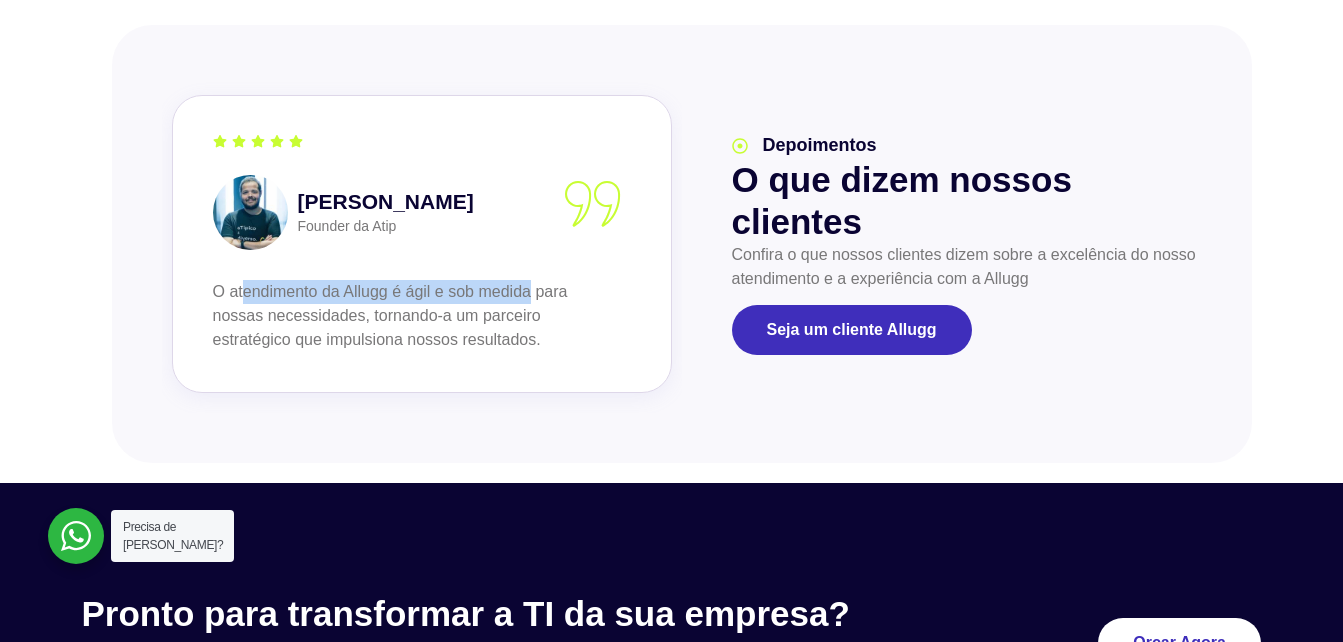 drag, startPoint x: 533, startPoint y: 292, endPoint x: 235, endPoint y: 283, distance: 298.13586 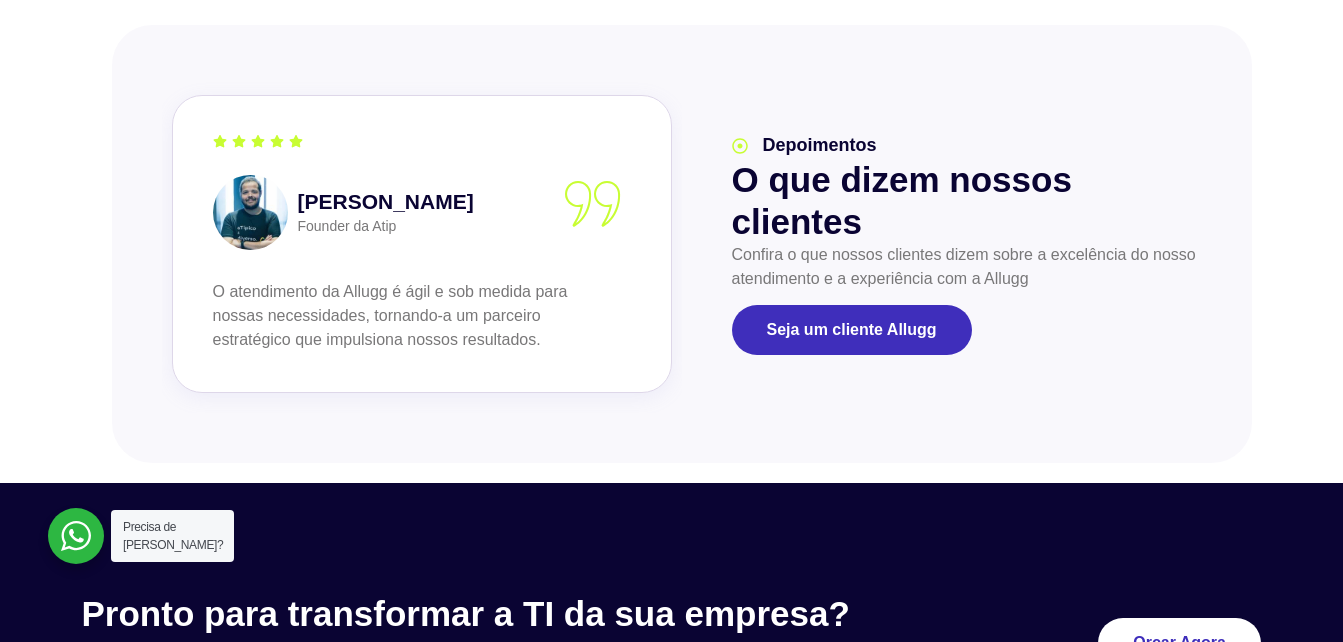 click at bounding box center (682, 244) 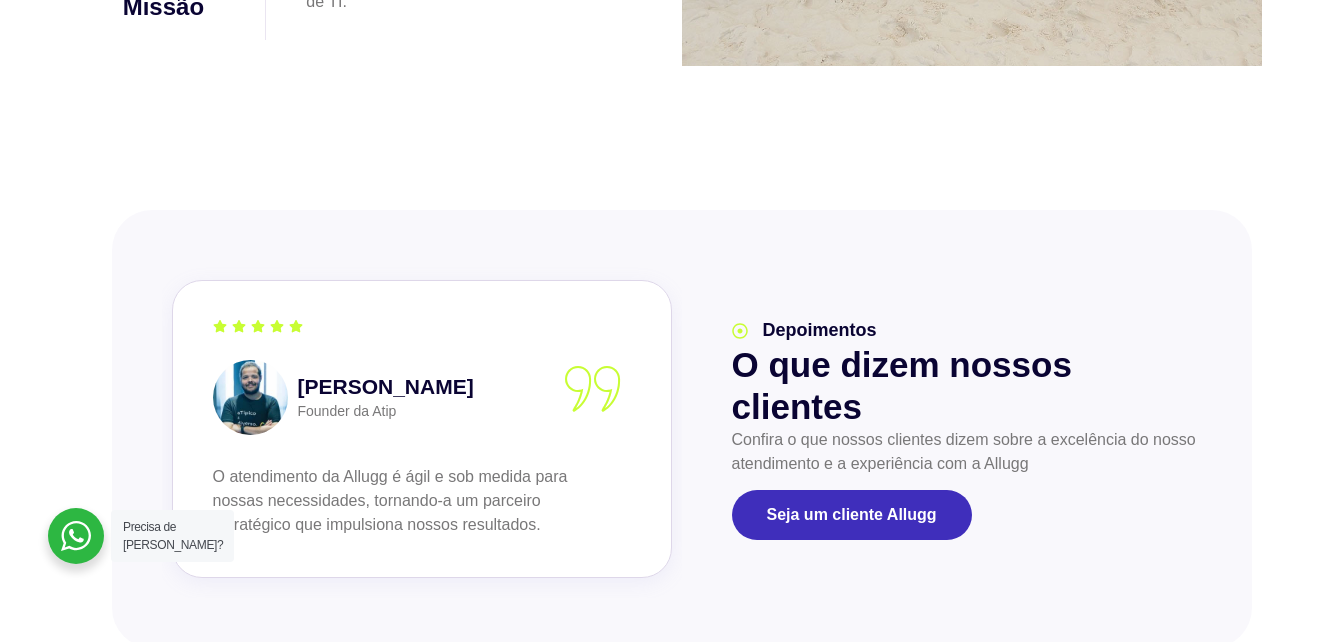 scroll, scrollTop: 1923, scrollLeft: 0, axis: vertical 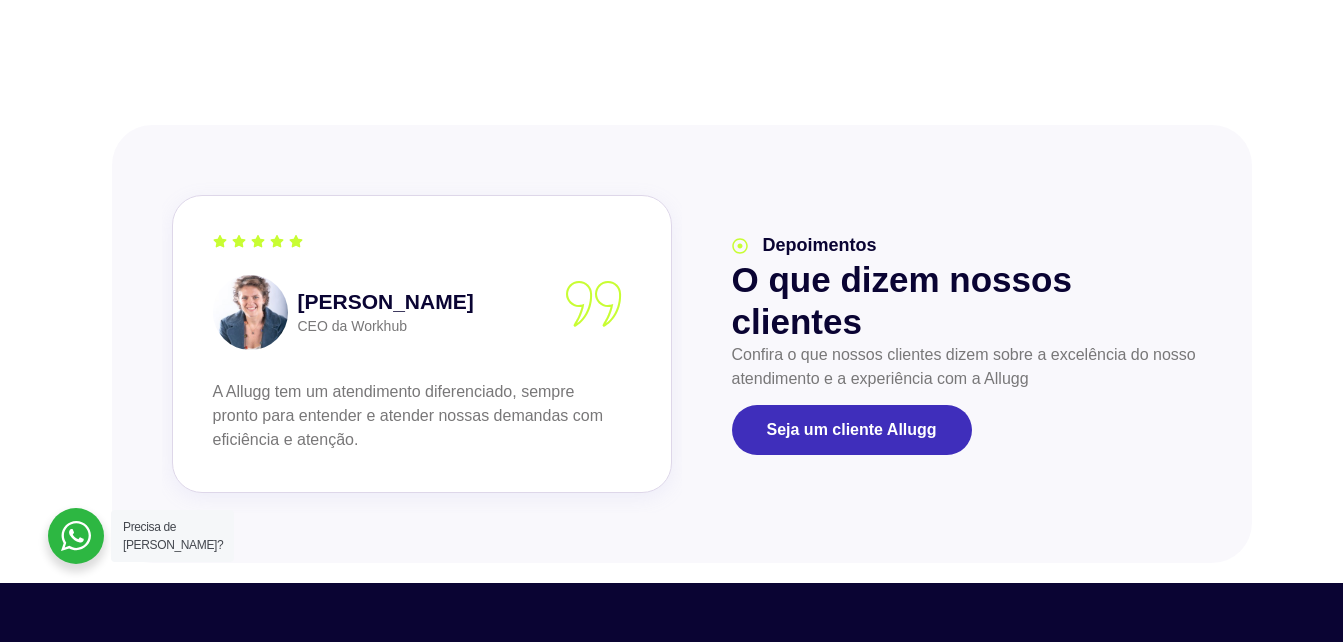 click 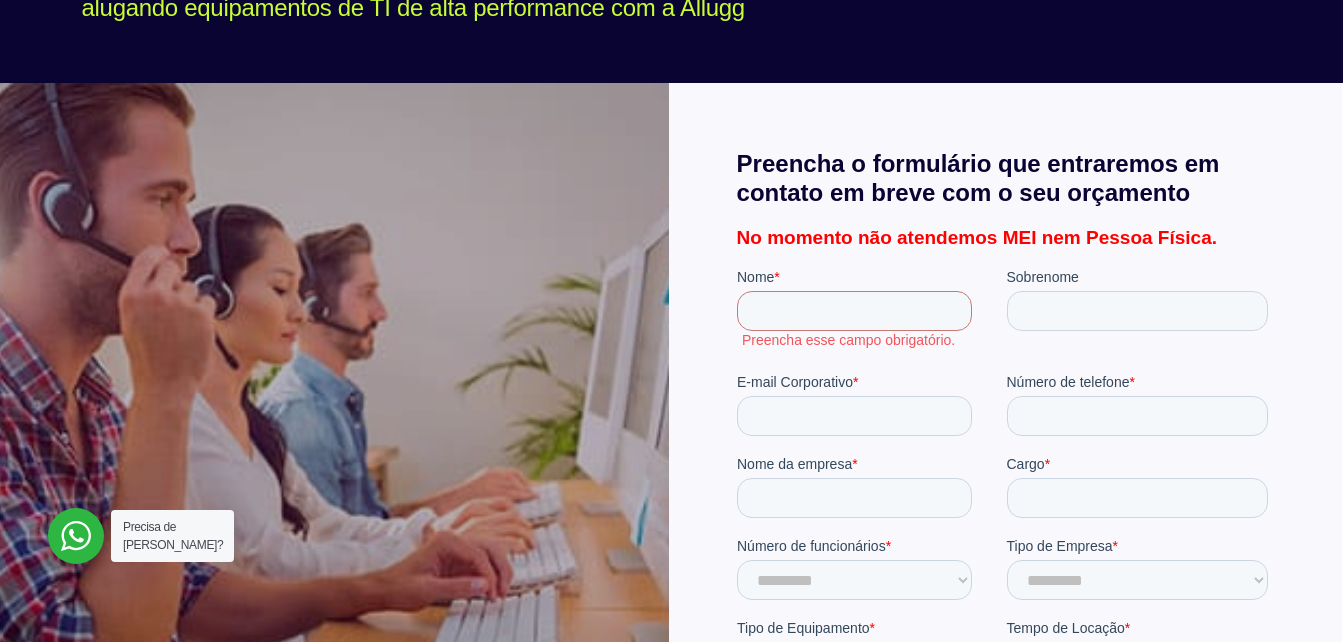 scroll, scrollTop: 0, scrollLeft: 0, axis: both 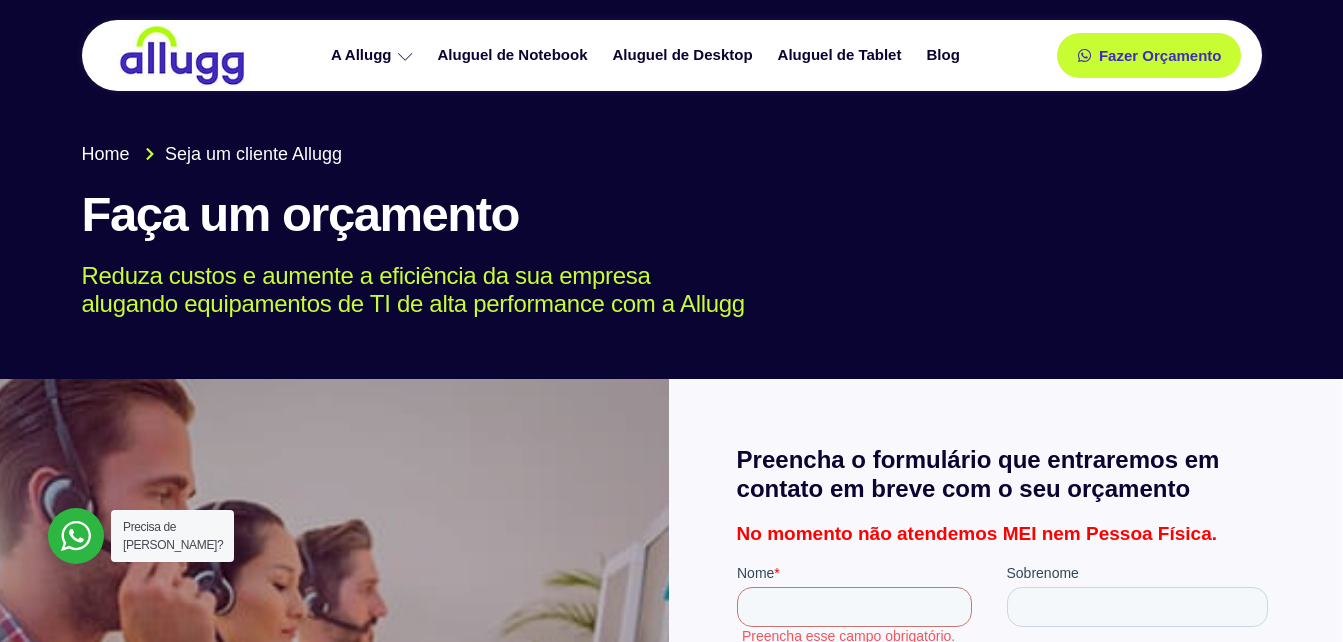 click at bounding box center [182, 55] 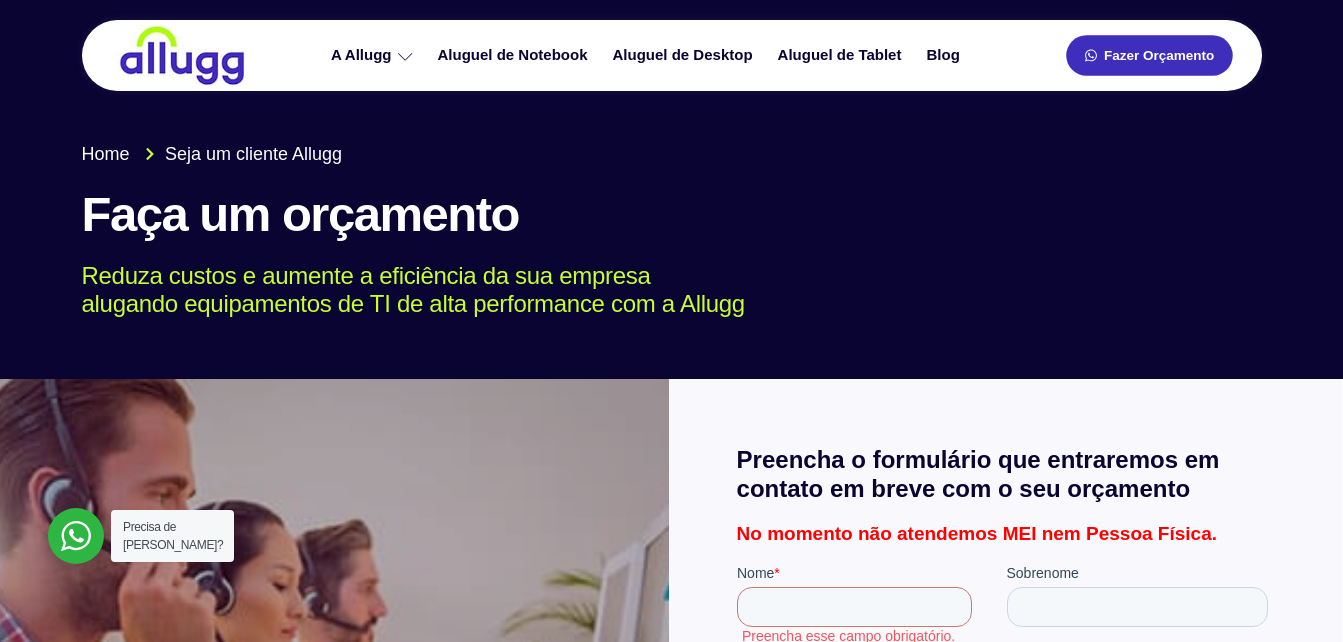 click on "Fazer Orçamento" at bounding box center [1159, 56] 